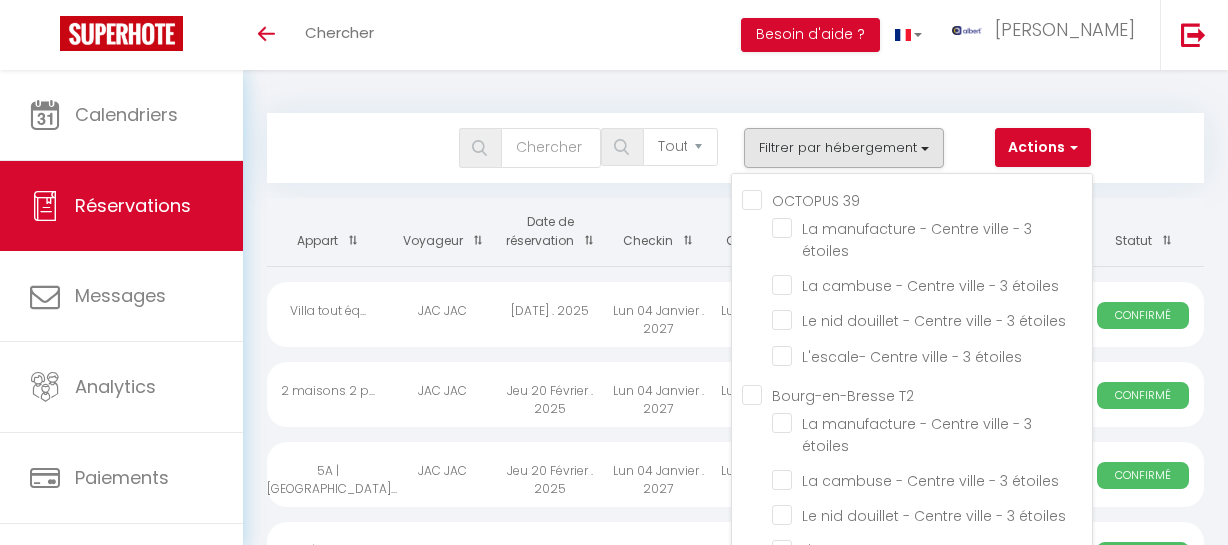 select on "not_cancelled" 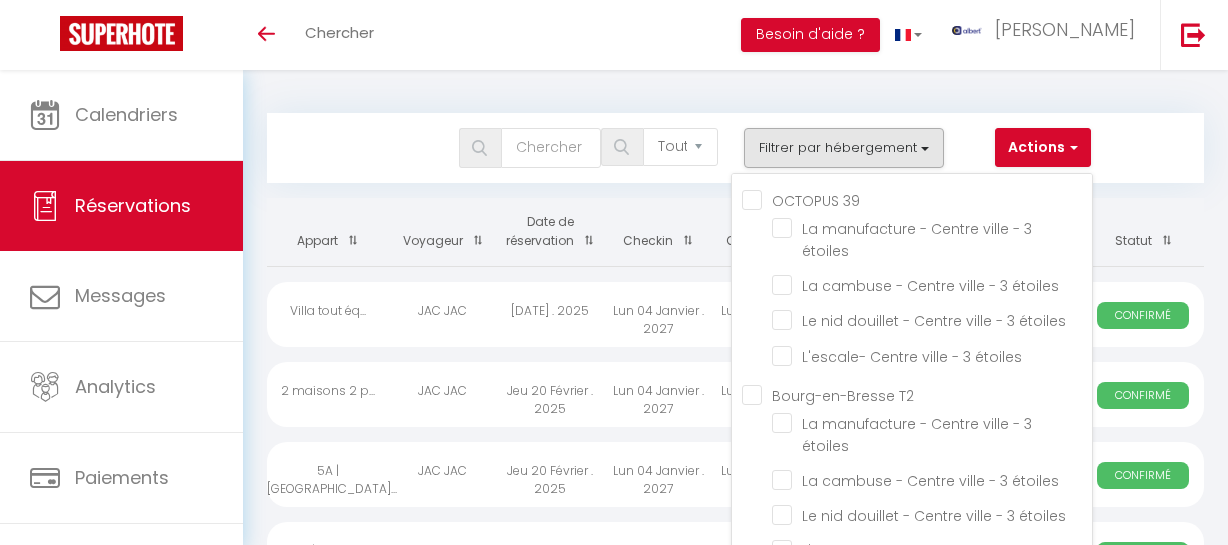 scroll, scrollTop: 0, scrollLeft: 0, axis: both 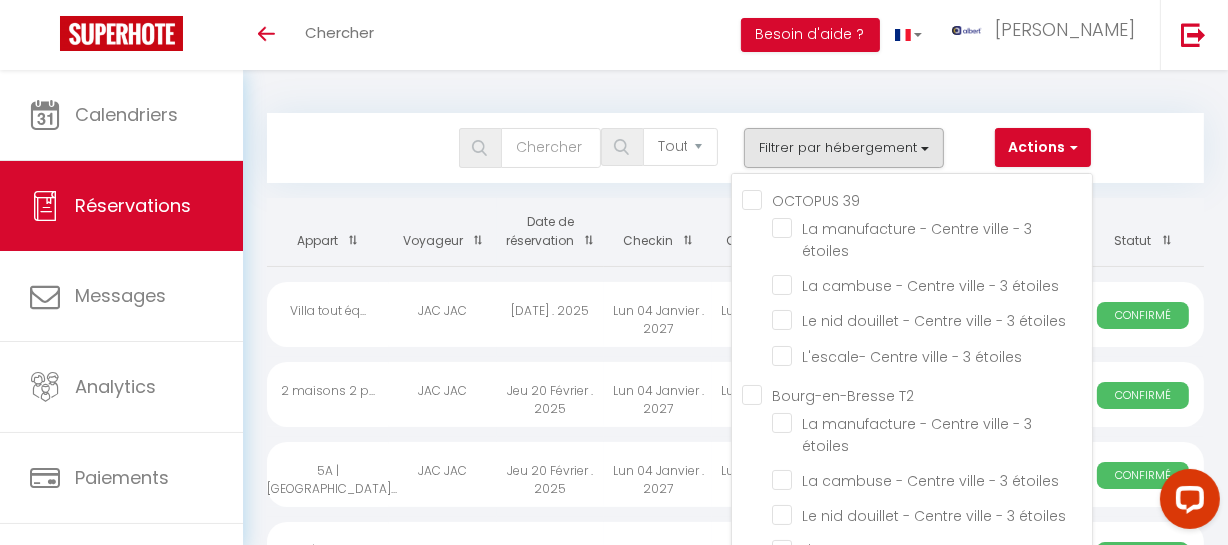 type 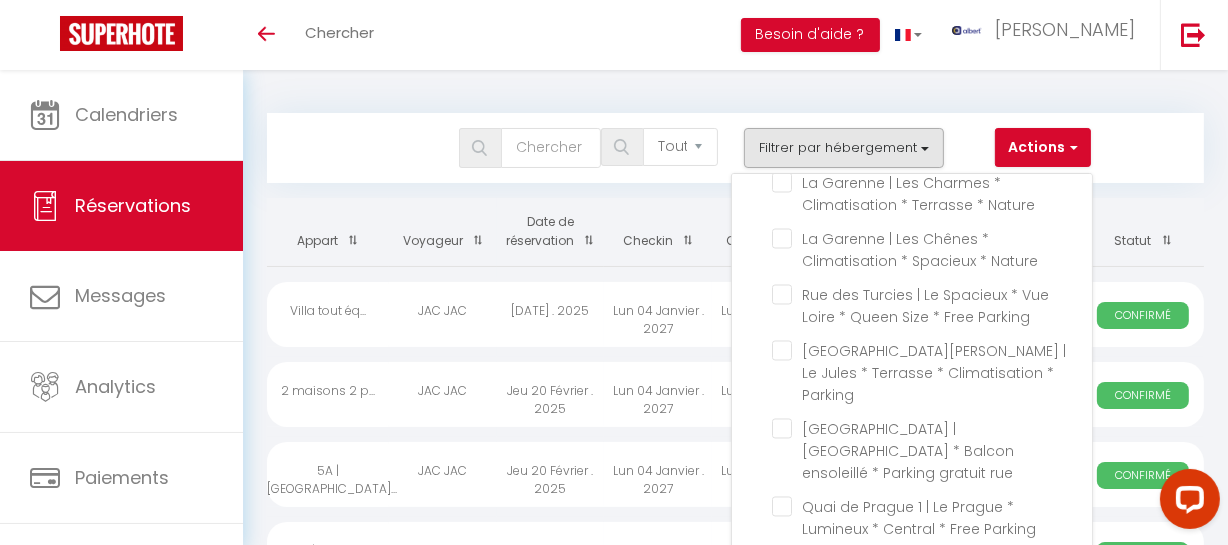 scroll, scrollTop: 42917, scrollLeft: 0, axis: vertical 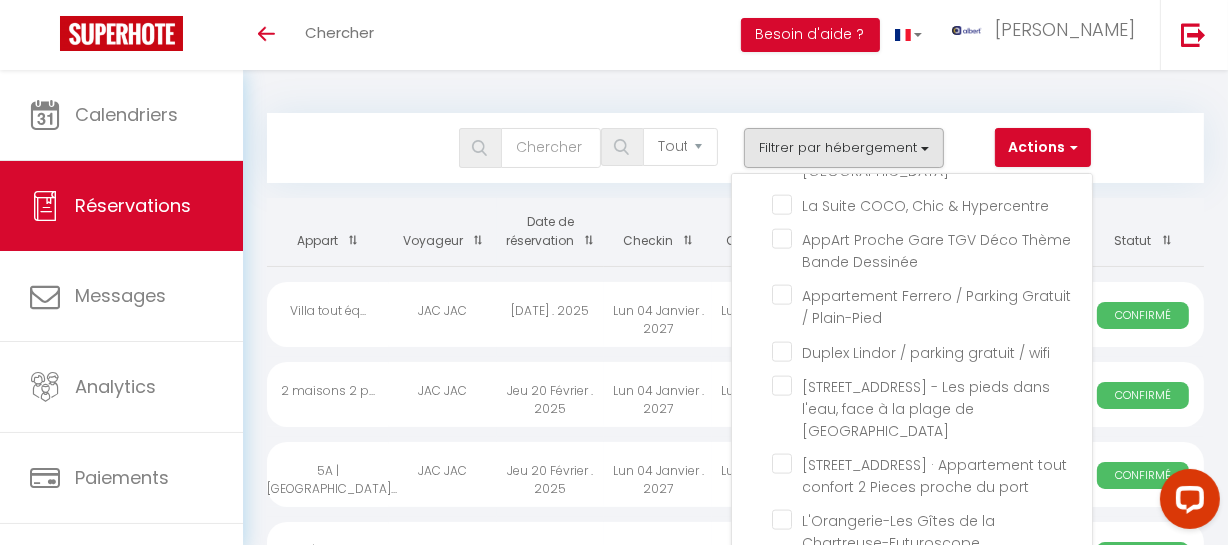 drag, startPoint x: 774, startPoint y: 427, endPoint x: 768, endPoint y: 441, distance: 15.231546 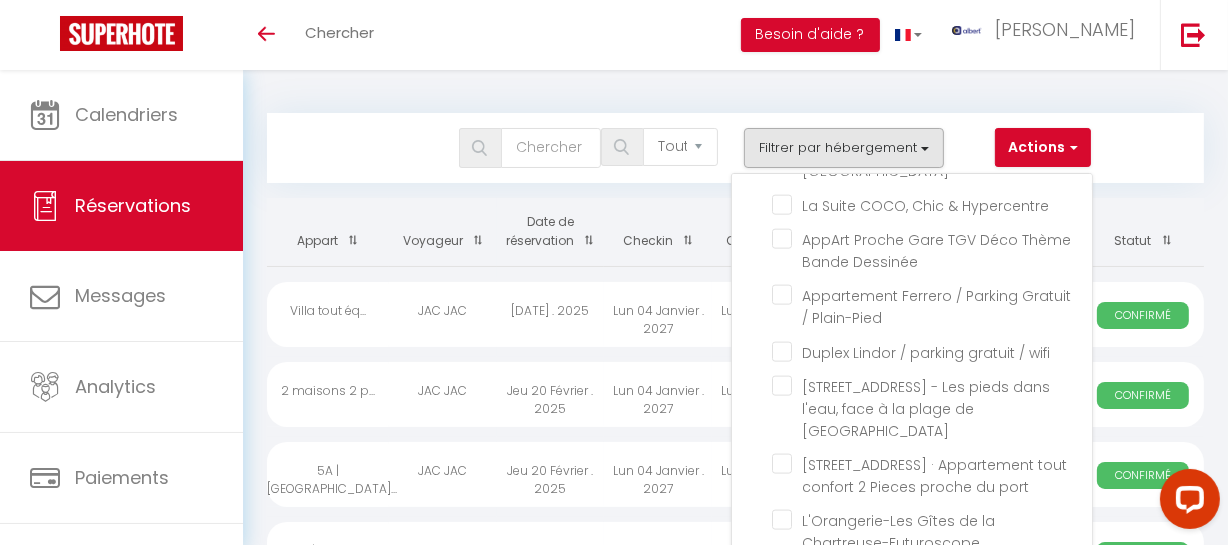 click on "Autres
Le Cuivre
L'Or
[GEOGRAPHIC_DATA]
Le 9ème
COCOON IN CASSIS
Life&travel - Studio Cosy - 92 crs de l'argonne - BDX
Le Mickey ★ CosyRenting ★ 9 min Disney
Le Minnie ★ CosyRenting ★ 9 min Disney
Le [DEMOGRAPHIC_DATA] ★ CosyRenting ★ 9 min Disney
LE PTIT STEIR
LE GENTILHOMME
LE DECO" at bounding box center (917, -515) 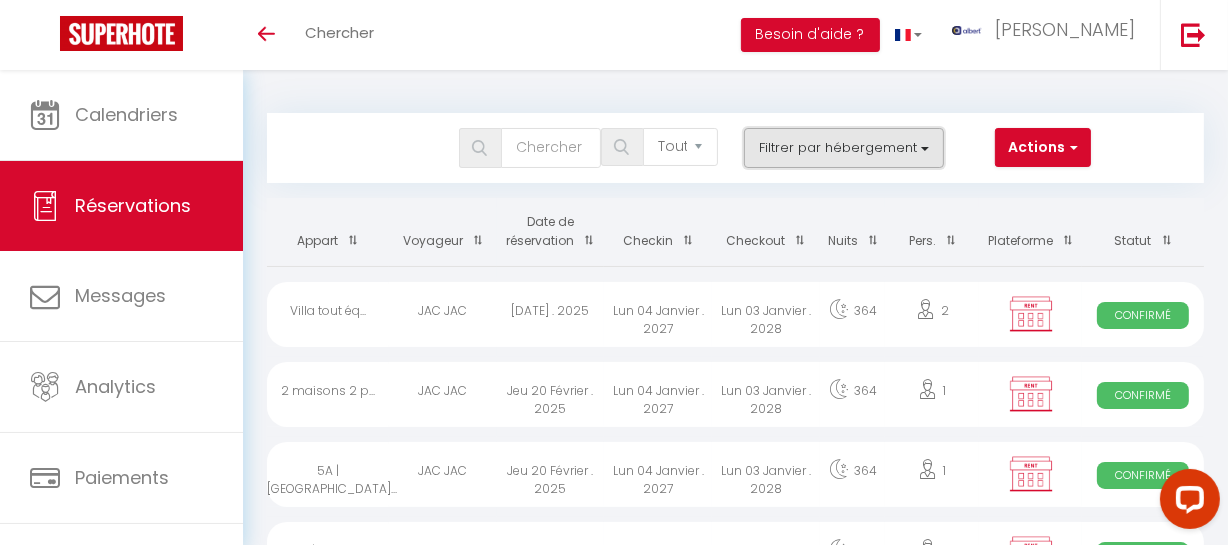 click on "Filtrer par hébergement" at bounding box center (844, 148) 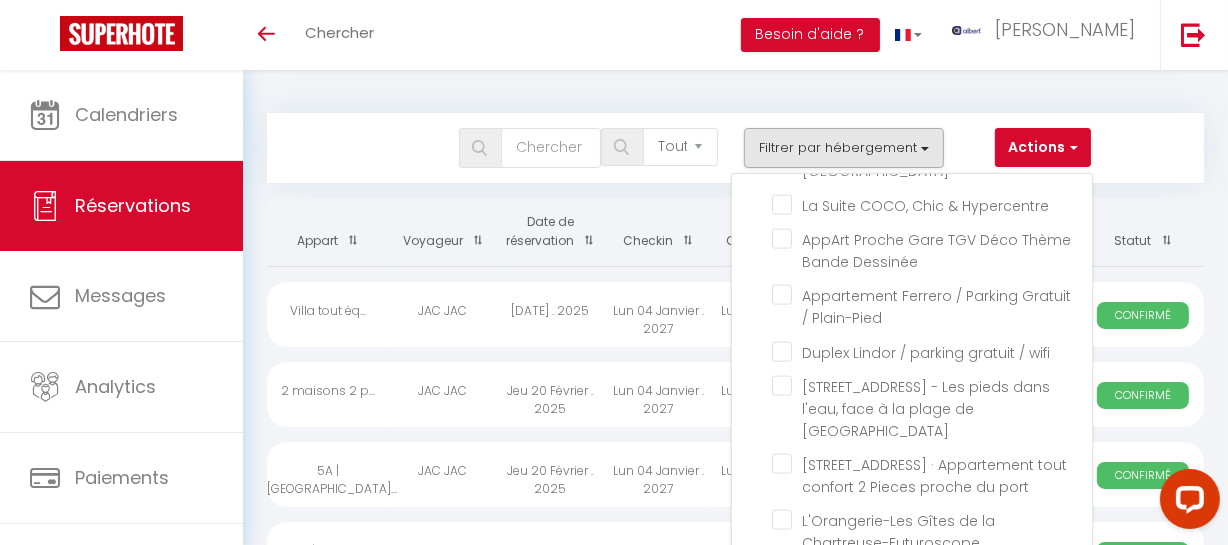 click on "[STREET_ADDRESS][MEDICAL_DATA] près de la plage" at bounding box center [932, -764] 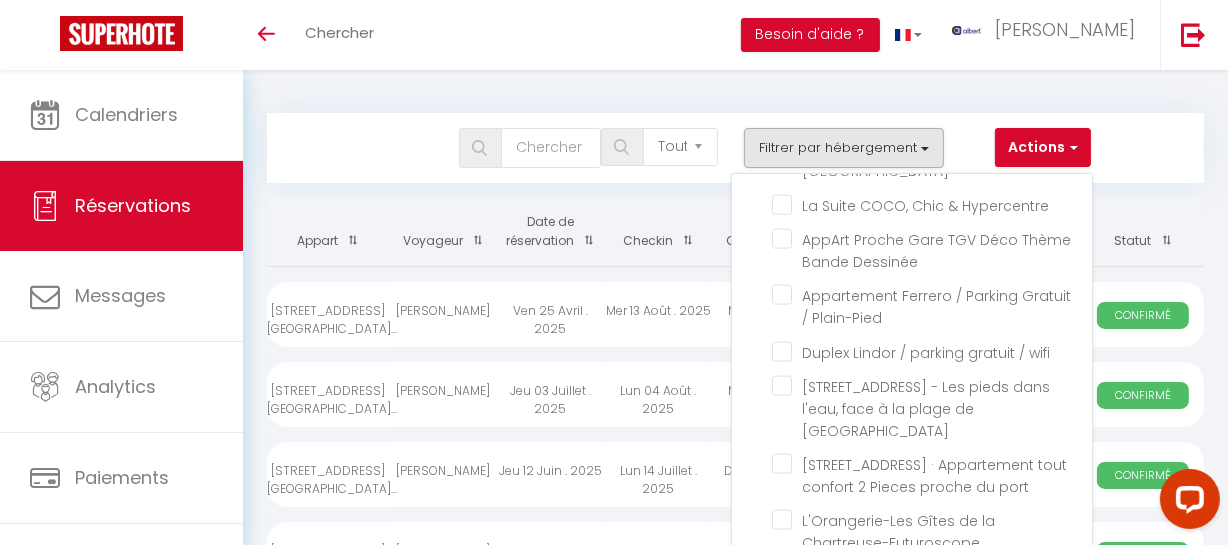 click on "Tous les statuts   Annulé   Confirmé   Non Confirmé   Tout sauf annulé   No Show   Request
Filtrer par hébergement
OCTOPUS 39
La manufacture - Centre ville - 3 étoiles
La cambuse - Centre ville - 3 étoiles
Le nid douillet - Centre ville - 3 étoiles
[GEOGRAPHIC_DATA]- Centre ville - 3 étoiles
[GEOGRAPHIC_DATA] ville - 3 étoiles
La cambuse - Centre ville - 3 étoiles
Le nid douillet - Centre ville - 3 étoiles
L'escale- Centre ville - 3 étoiles
SCI [PERSON_NAME]" at bounding box center (696, 148) 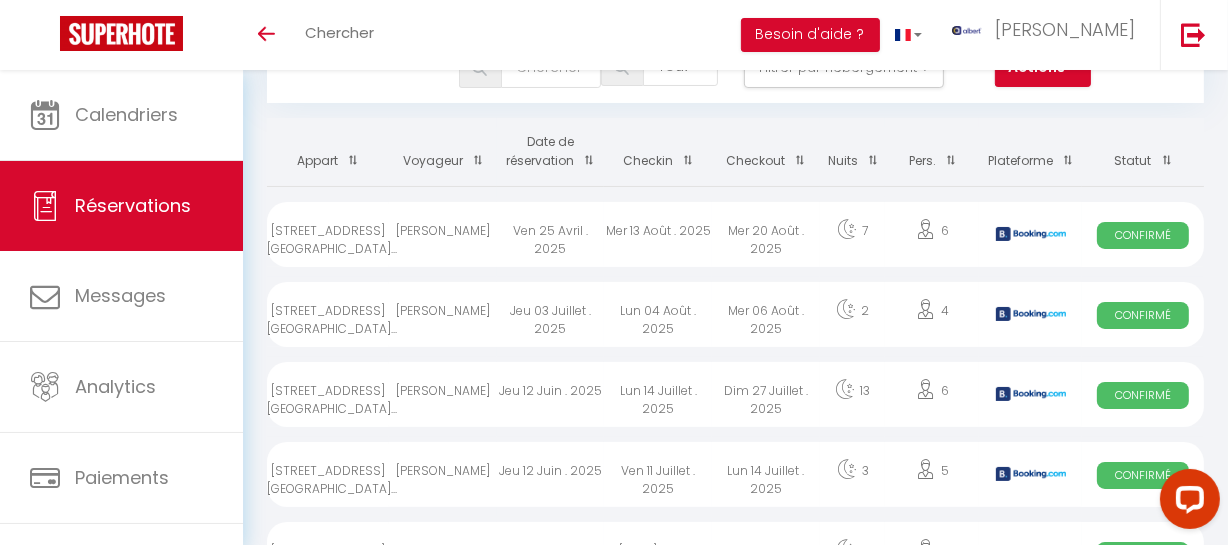 scroll, scrollTop: 90, scrollLeft: 0, axis: vertical 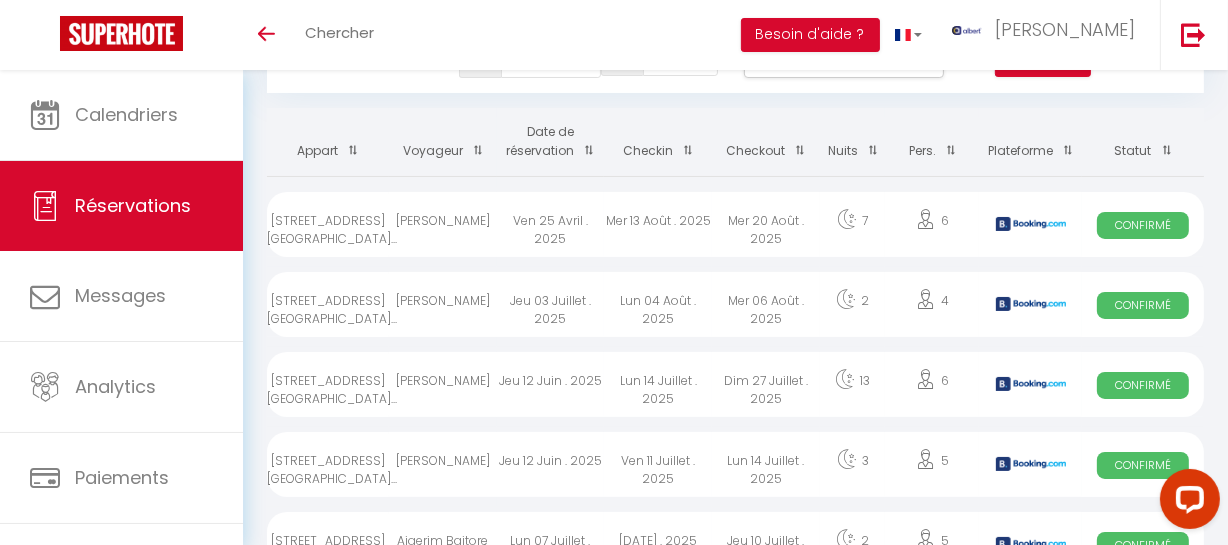 click on "[PERSON_NAME]" at bounding box center (443, 464) 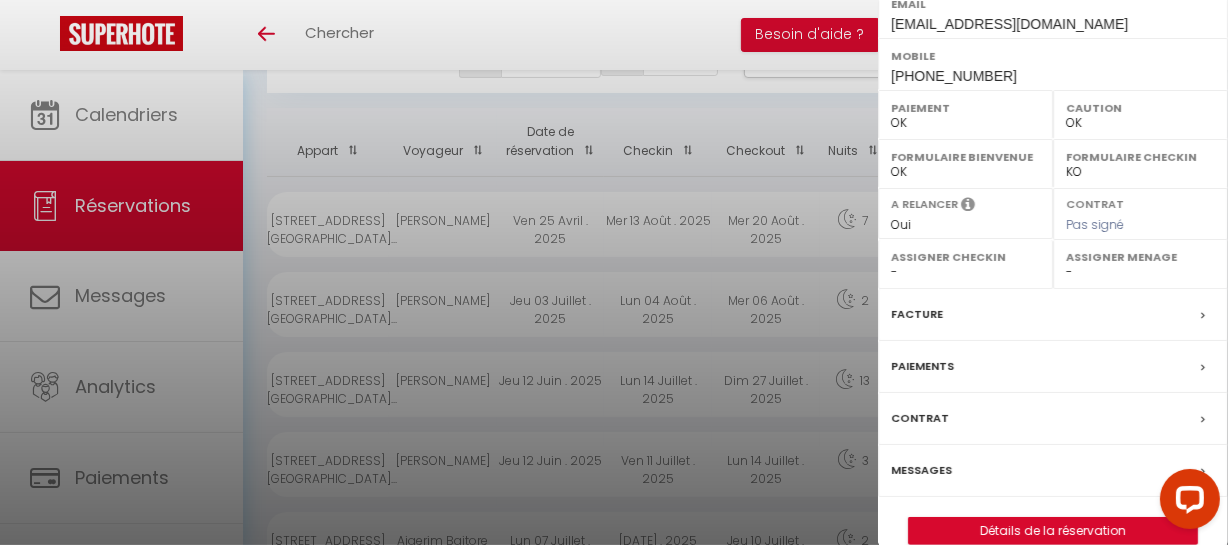 scroll, scrollTop: 435, scrollLeft: 0, axis: vertical 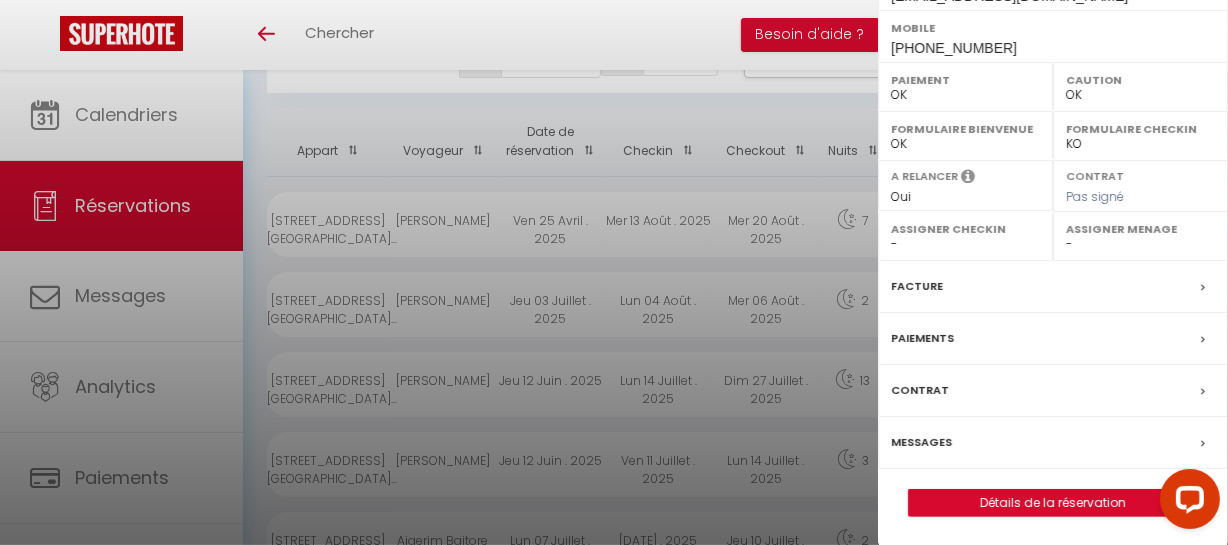 click on "Messages" at bounding box center (1053, 443) 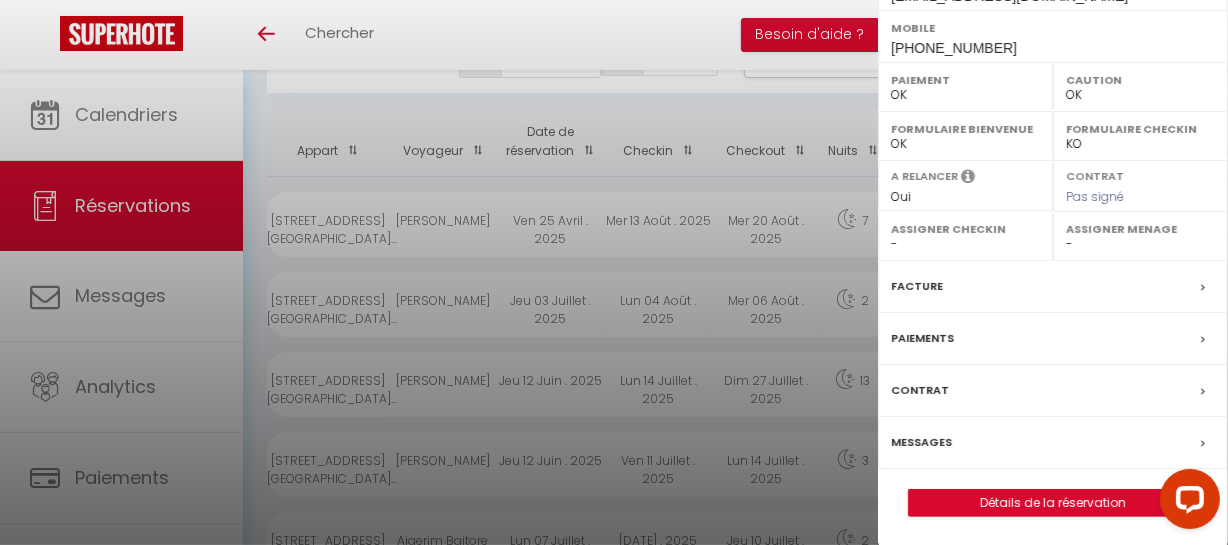 scroll, scrollTop: 0, scrollLeft: 0, axis: both 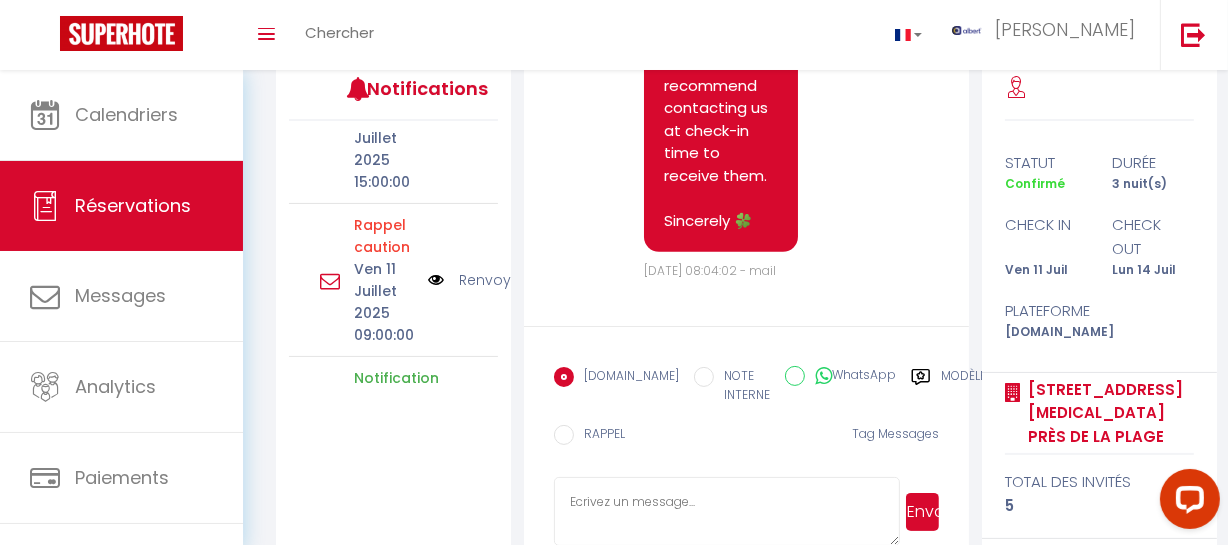 click at bounding box center (436, 105) 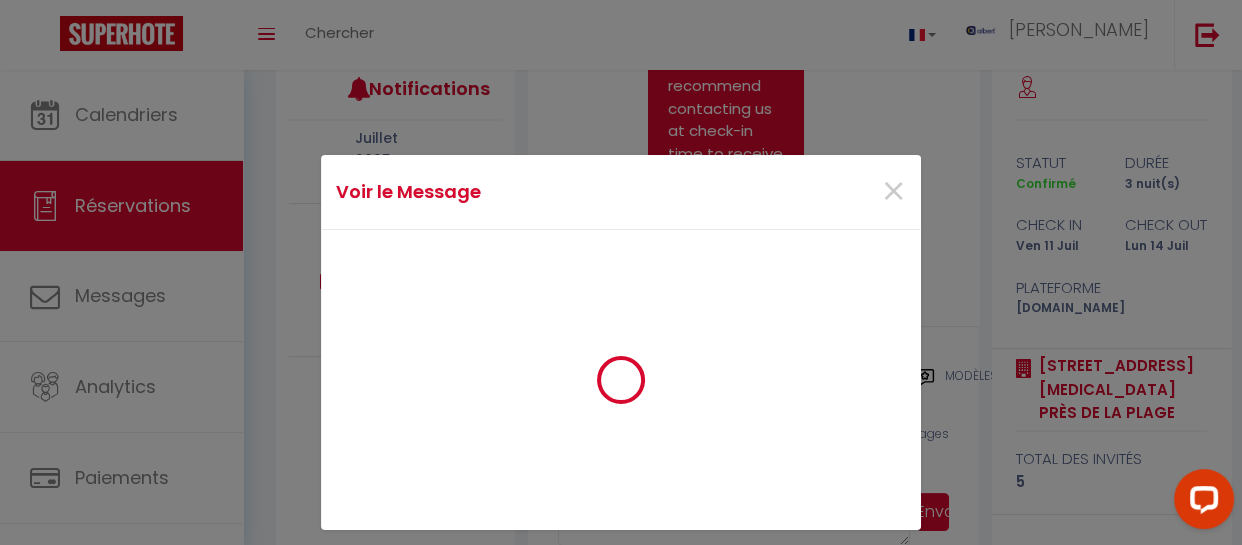 scroll, scrollTop: 35372, scrollLeft: 0, axis: vertical 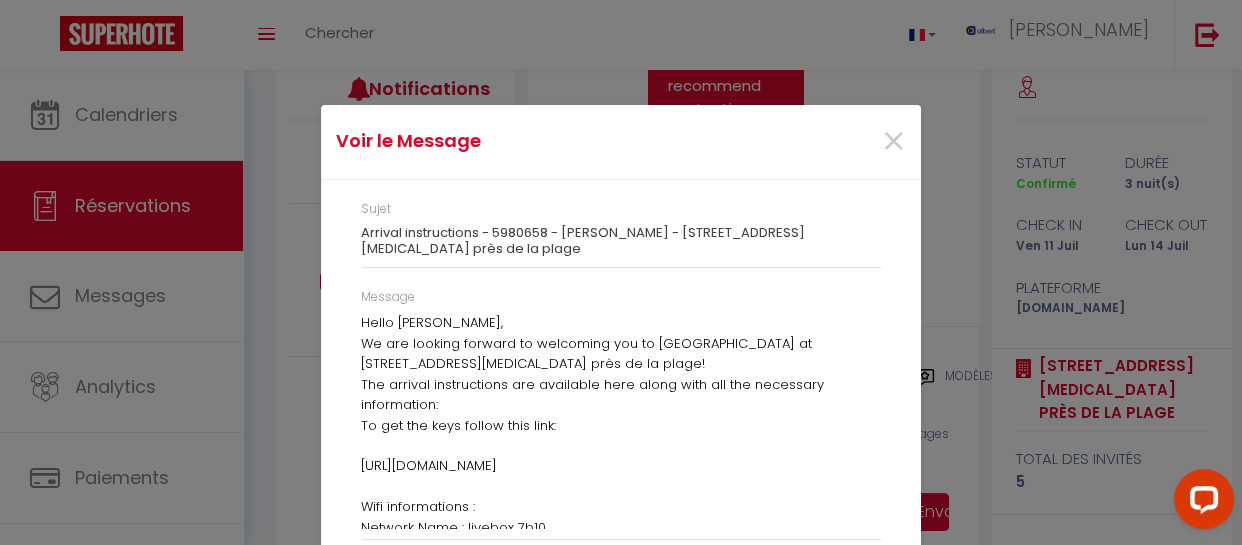 drag, startPoint x: 483, startPoint y: 480, endPoint x: 339, endPoint y: 320, distance: 215.25798 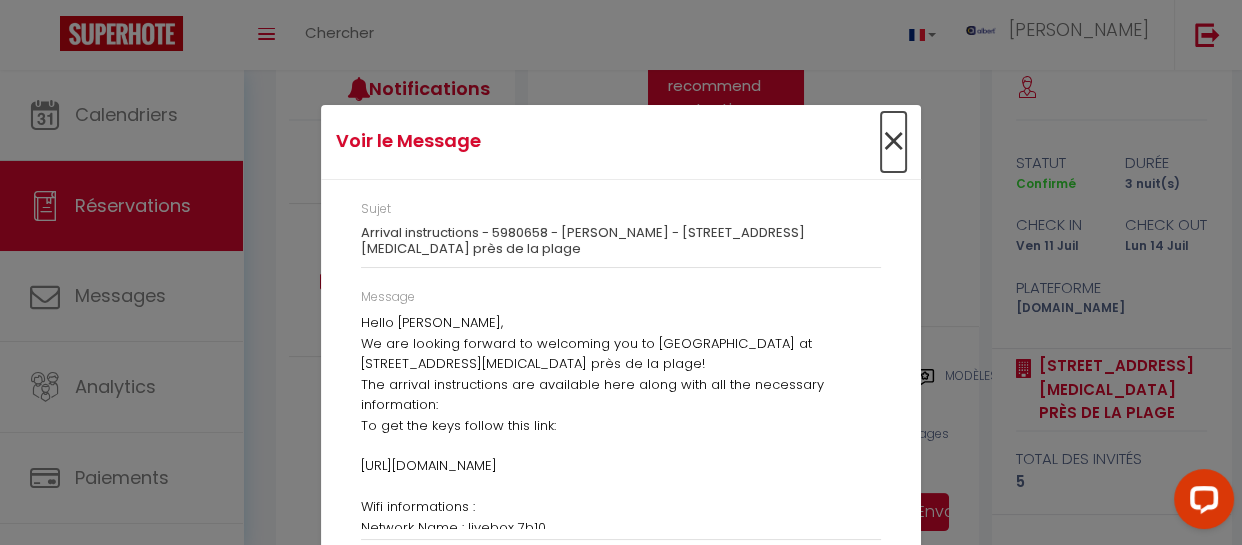 click on "×" at bounding box center (893, 142) 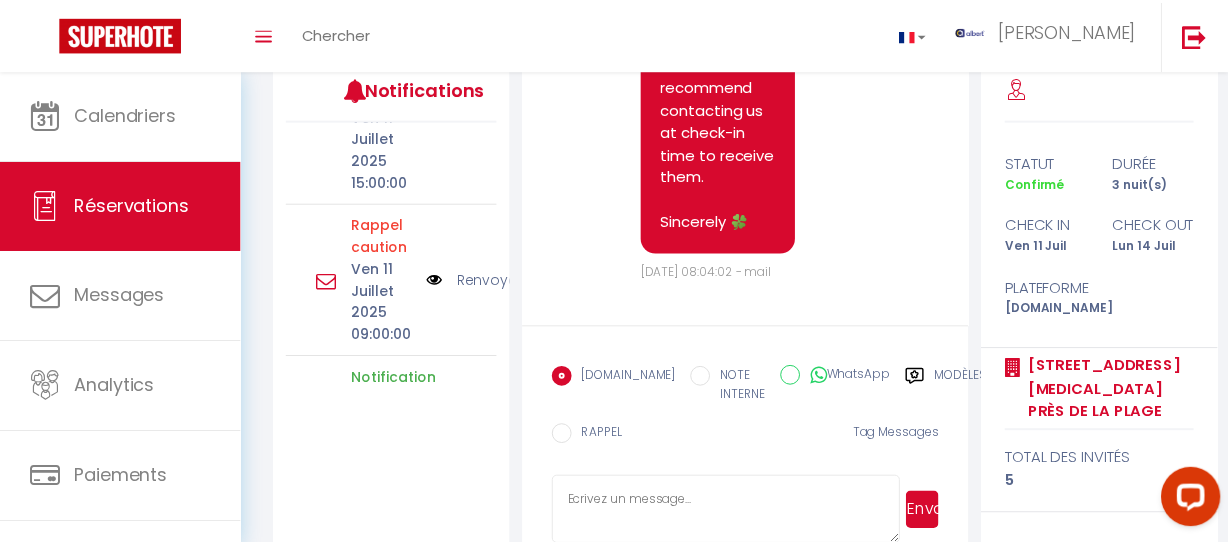 scroll, scrollTop: 36182, scrollLeft: 0, axis: vertical 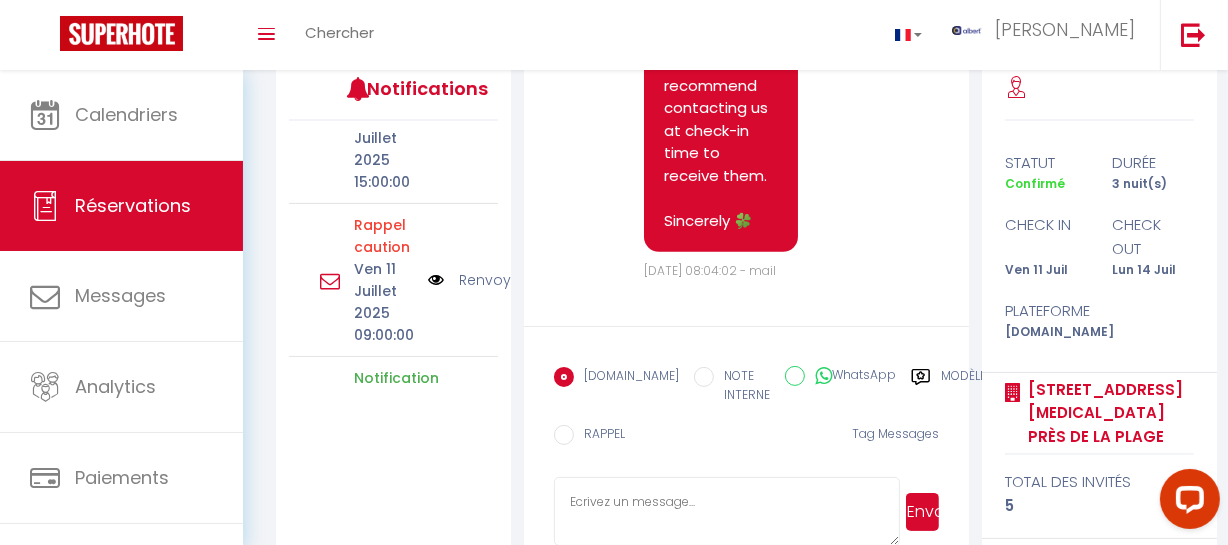 click at bounding box center [727, 512] 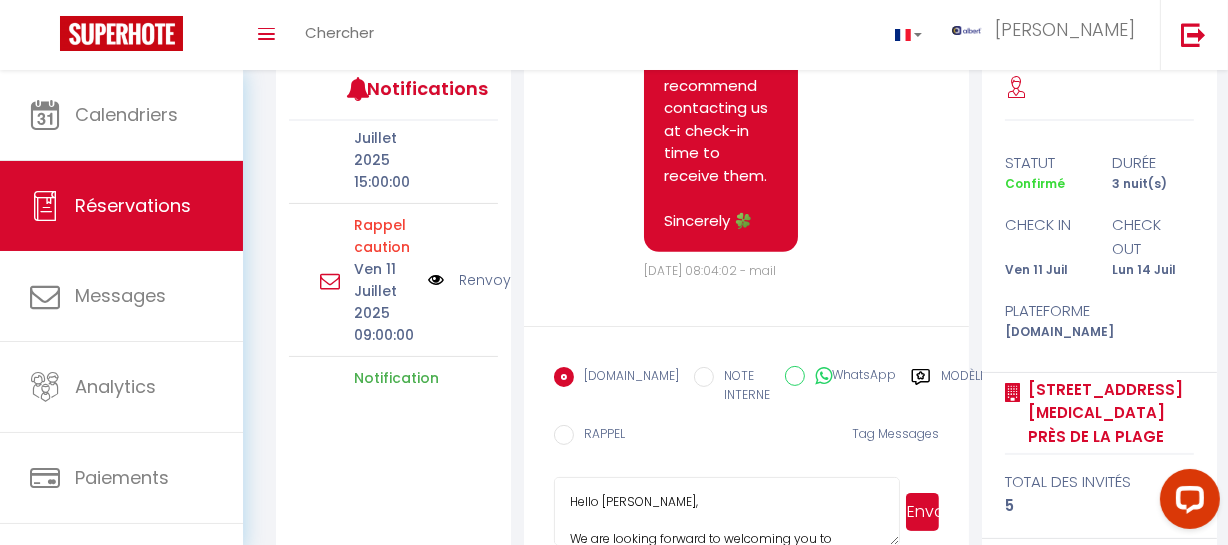 scroll, scrollTop: 418, scrollLeft: 0, axis: vertical 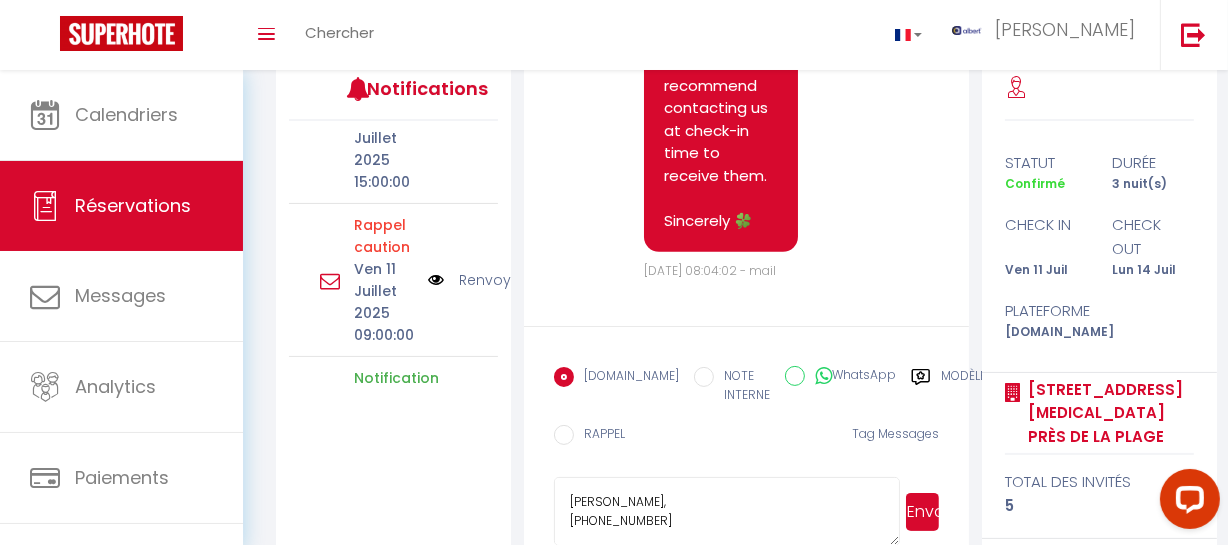 click on "Envoyer" at bounding box center [922, 512] 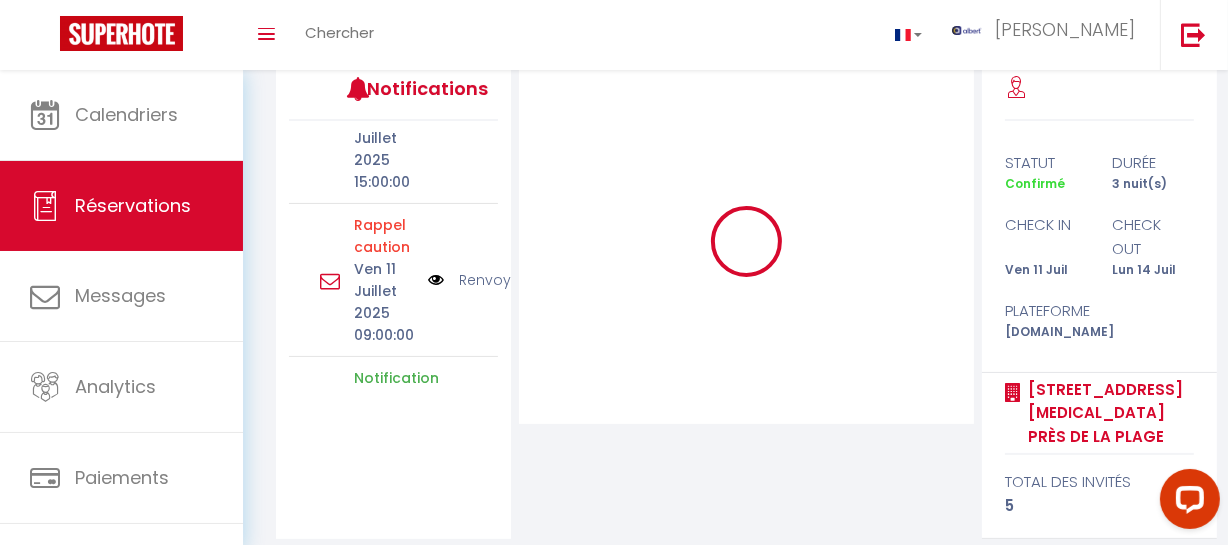 scroll, scrollTop: 0, scrollLeft: 0, axis: both 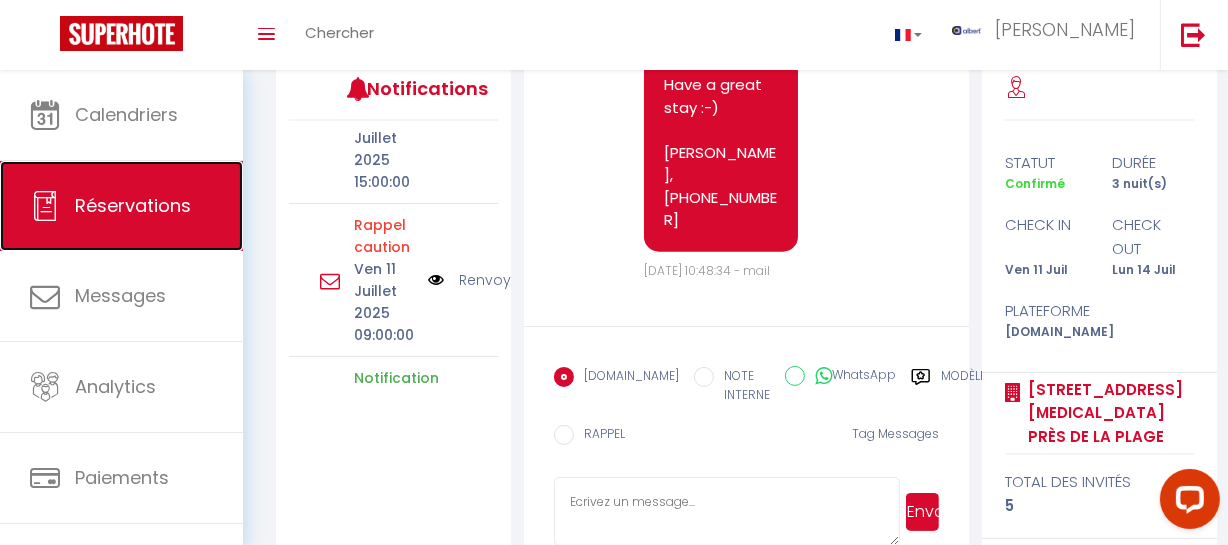 click on "Réservations" at bounding box center [133, 205] 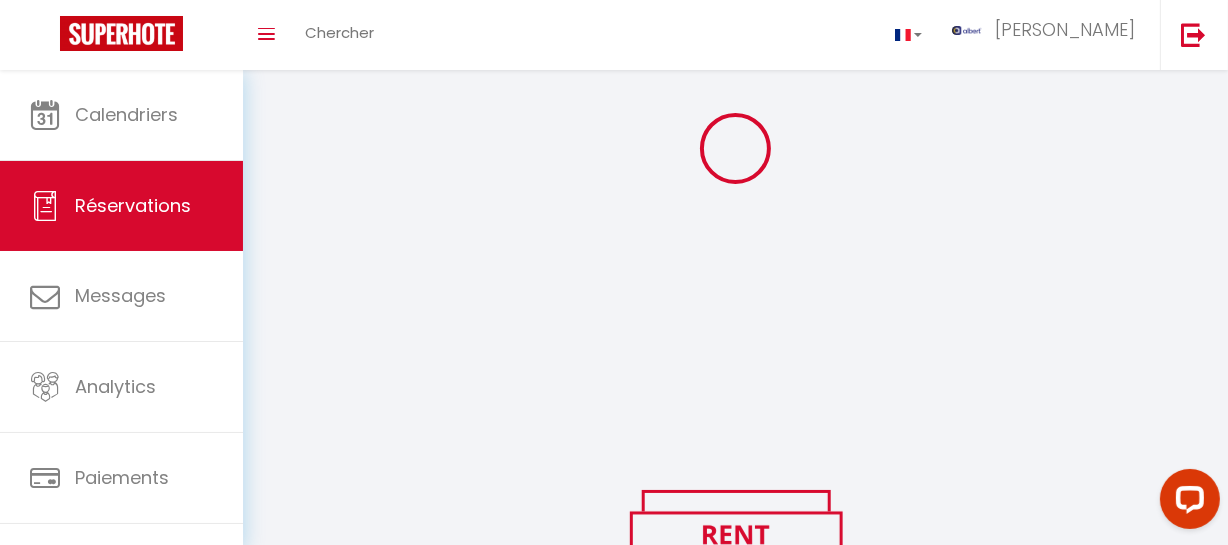 scroll, scrollTop: 0, scrollLeft: 0, axis: both 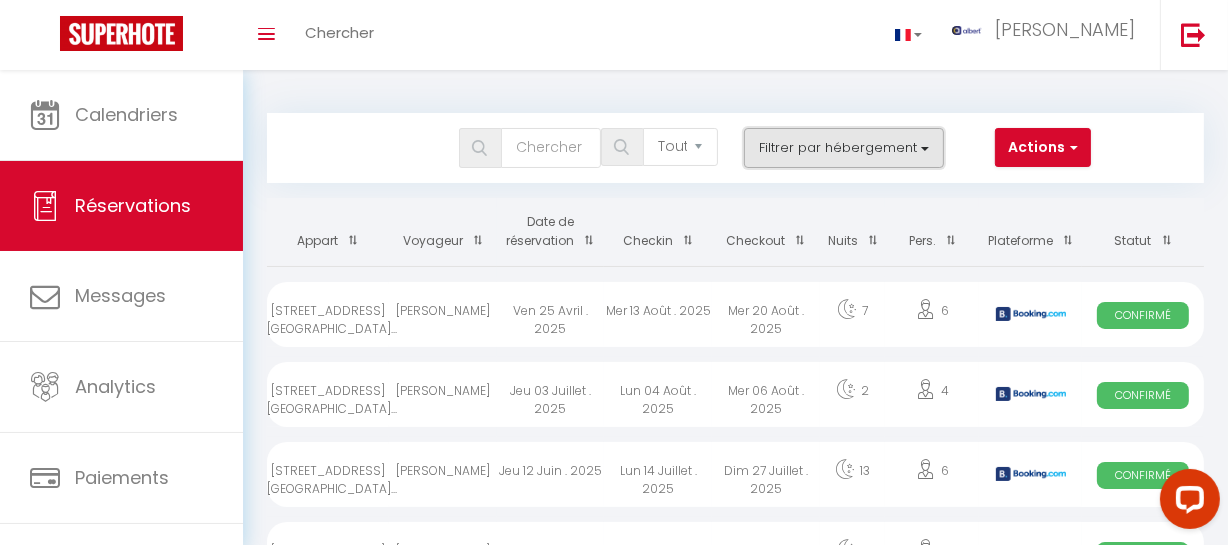 click on "Filtrer par hébergement" at bounding box center [844, 148] 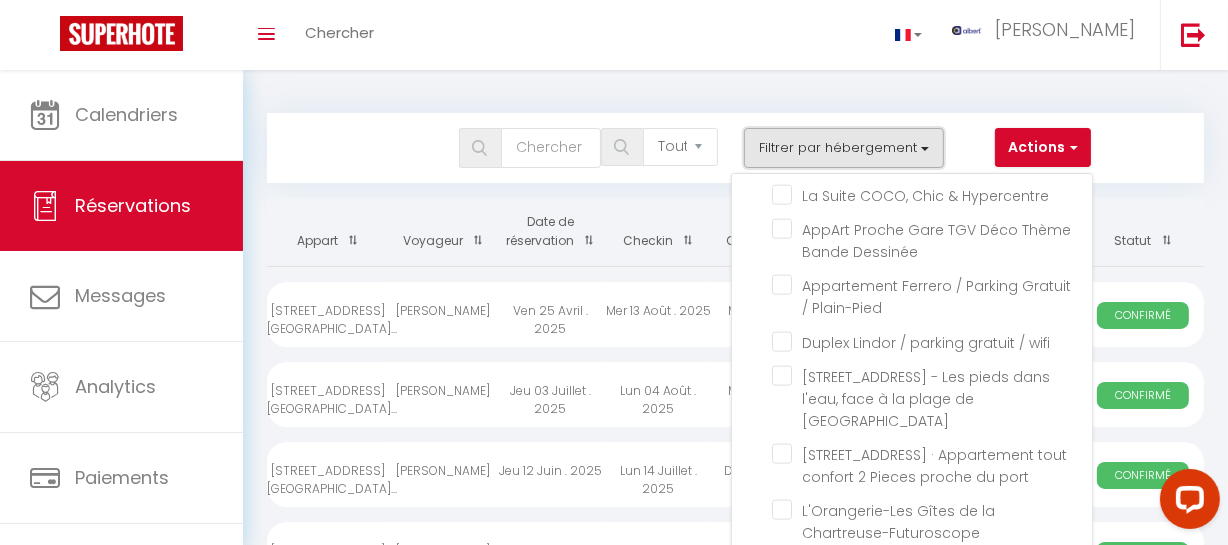 scroll, scrollTop: 43136, scrollLeft: 0, axis: vertical 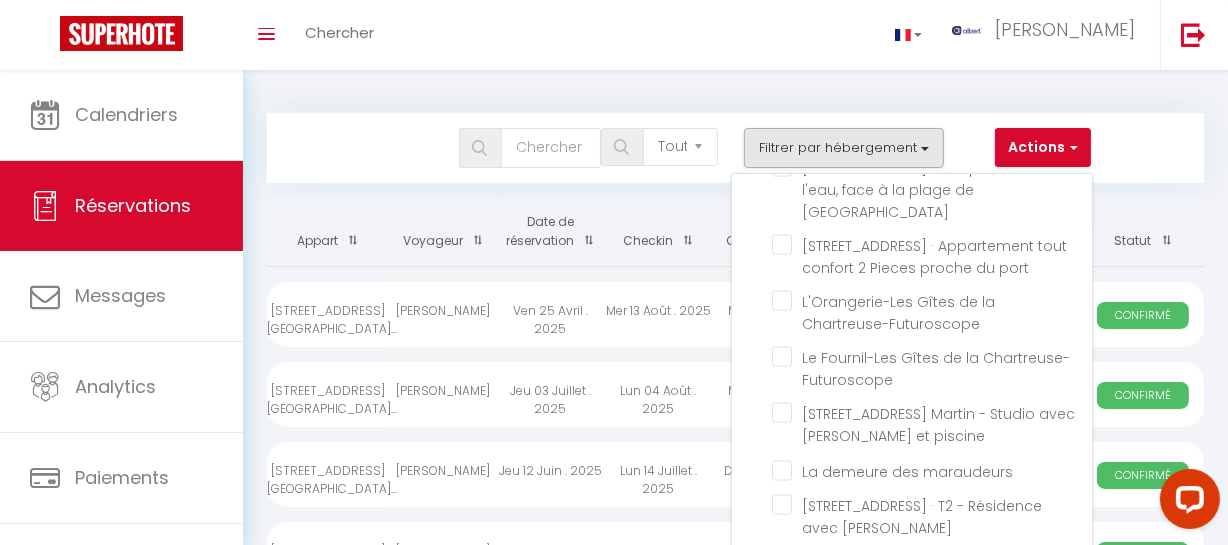 click on "[STREET_ADDRESS][MEDICAL_DATA] près de la plage" at bounding box center (932, -983) 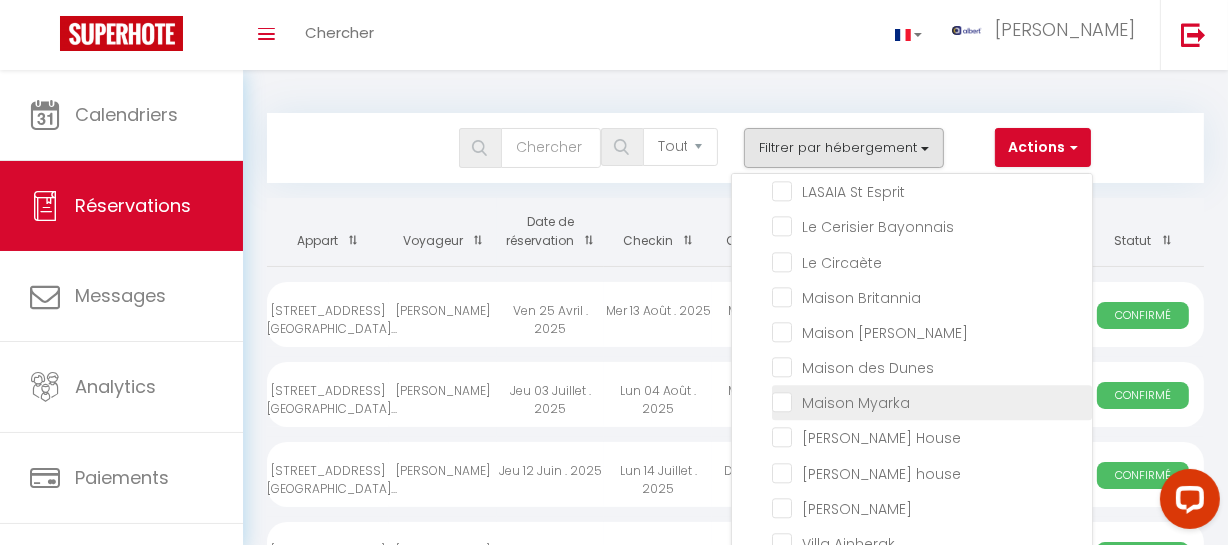 click on "Maison Myarka" at bounding box center [932, 401] 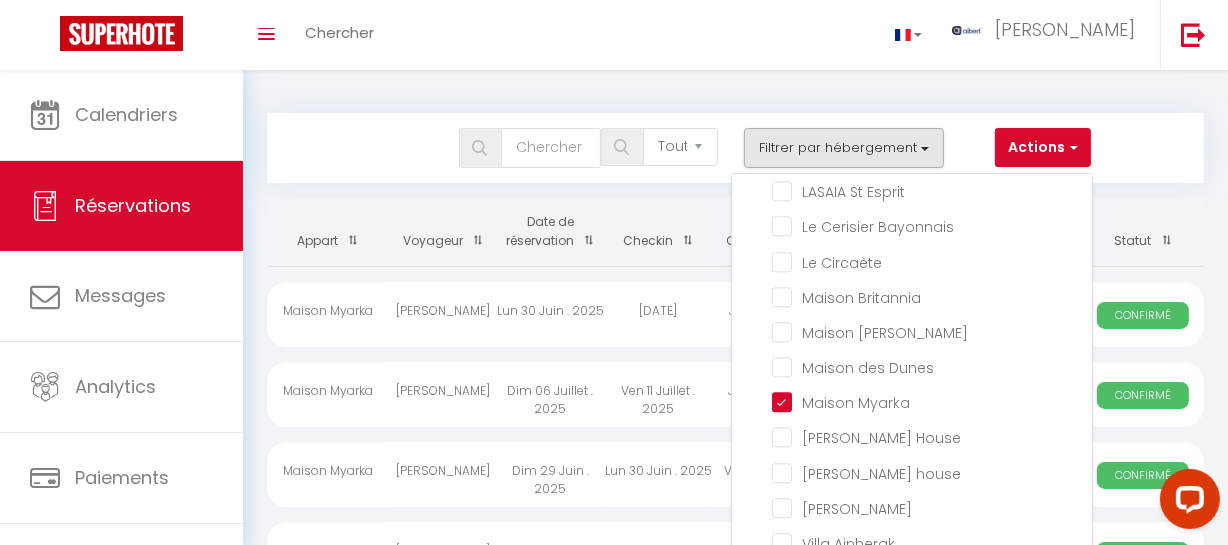 drag, startPoint x: 443, startPoint y: 83, endPoint x: 430, endPoint y: 140, distance: 58.463665 